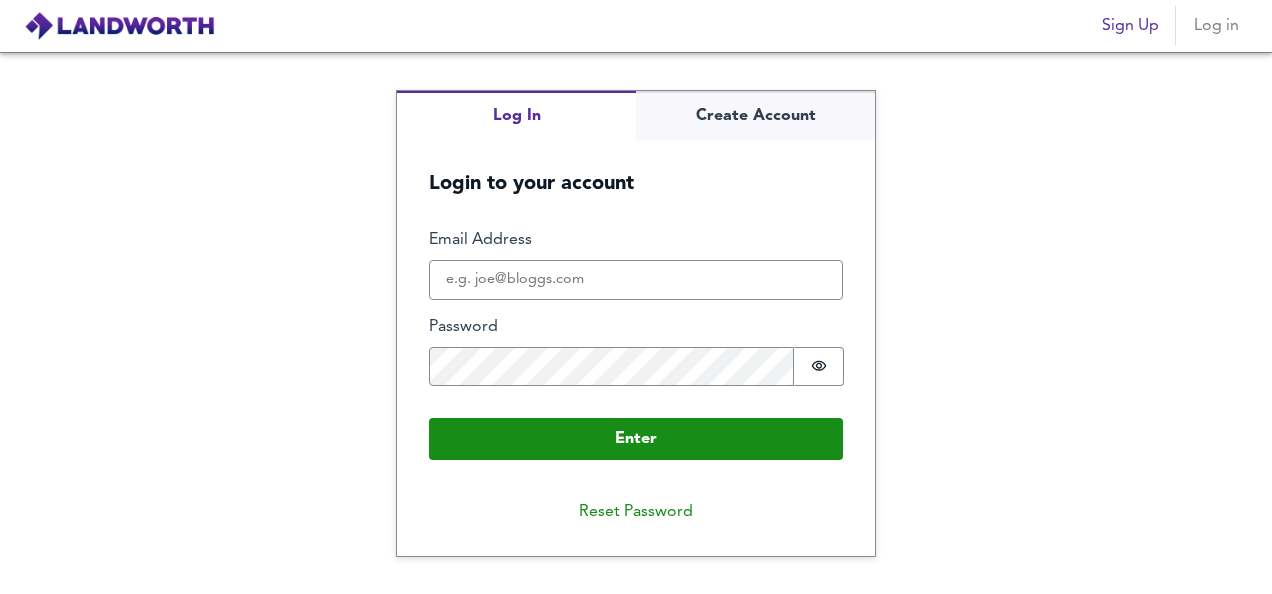 scroll, scrollTop: 0, scrollLeft: 0, axis: both 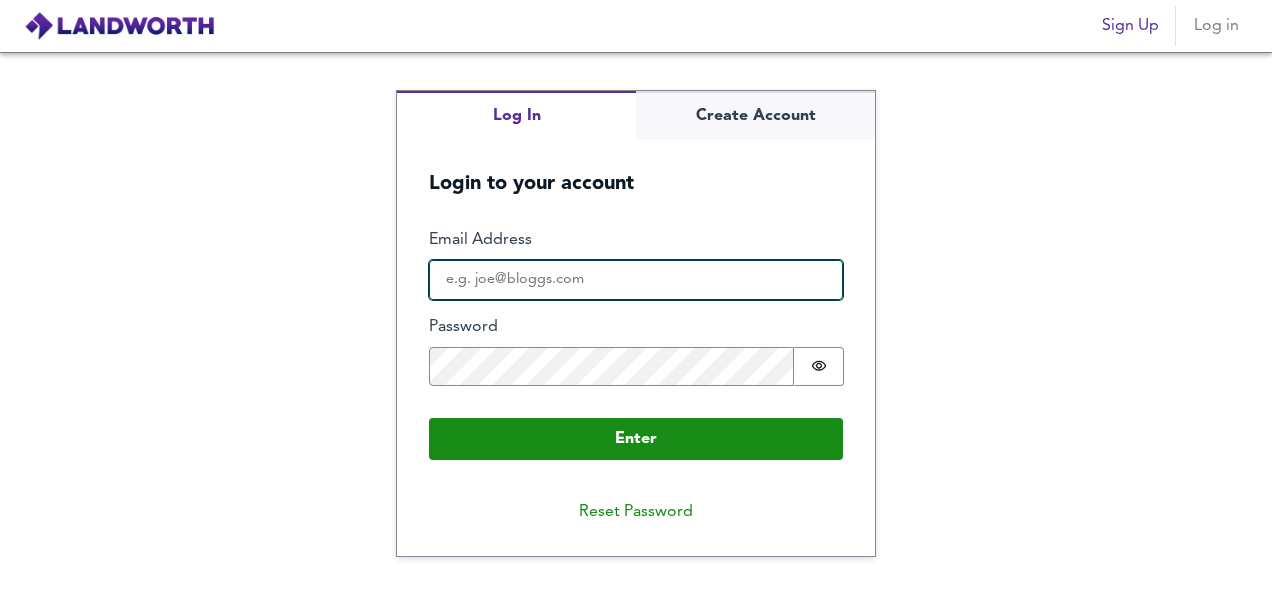 click on "Email Address" at bounding box center [636, 280] 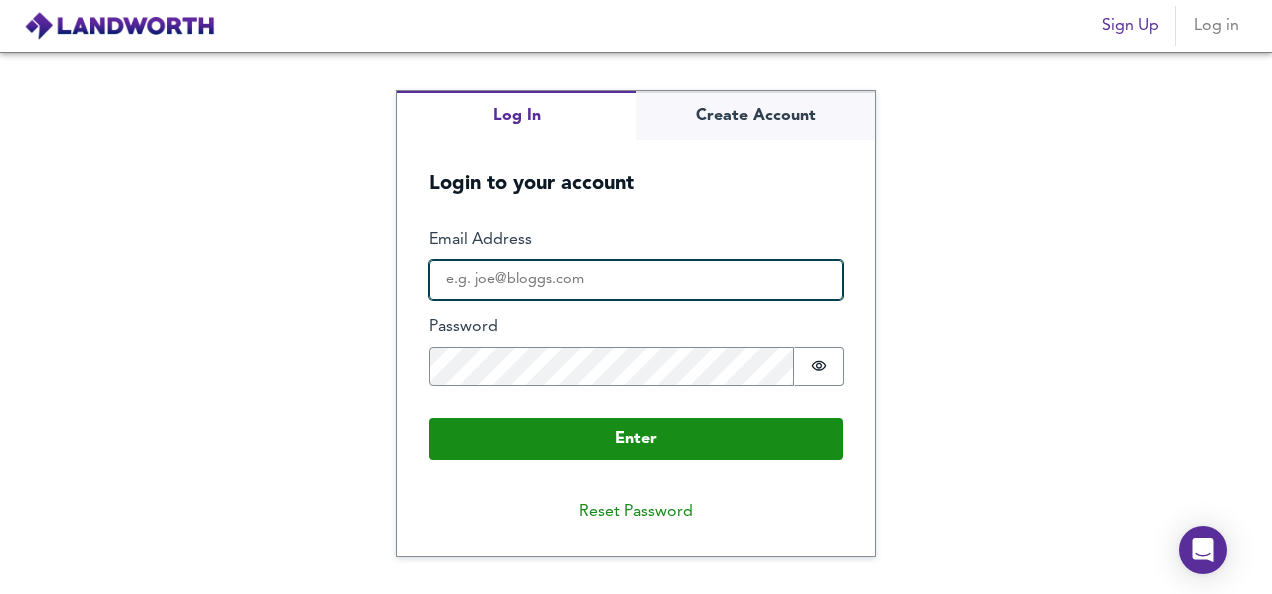 type on "[EMAIL]" 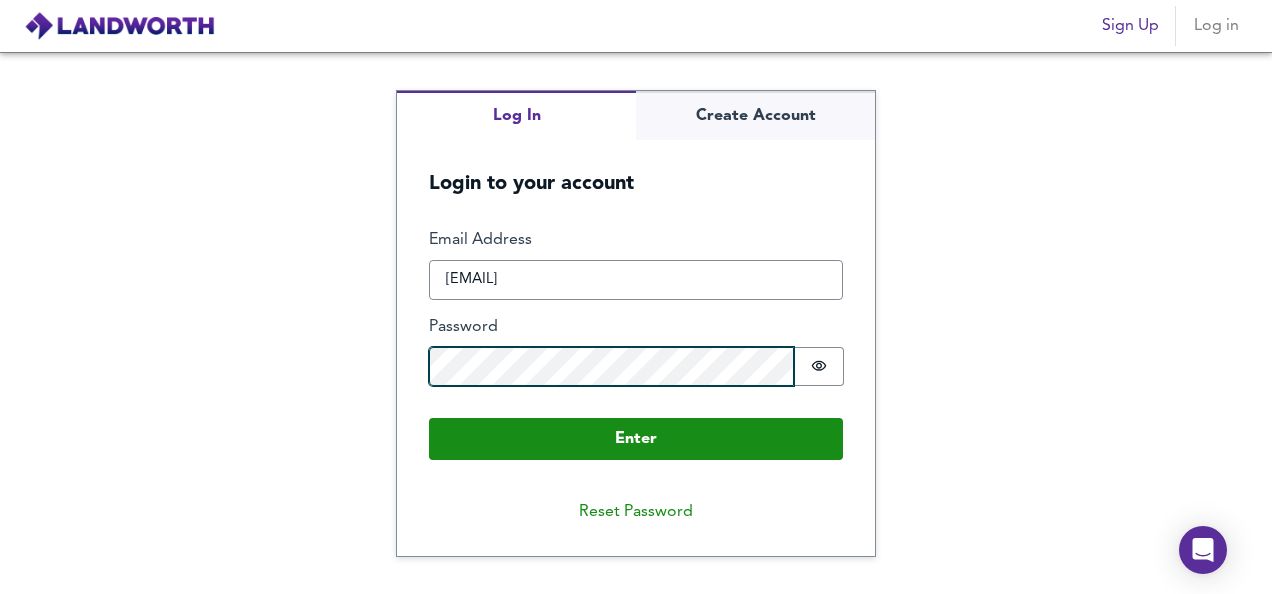 click on "Enter" at bounding box center [636, 439] 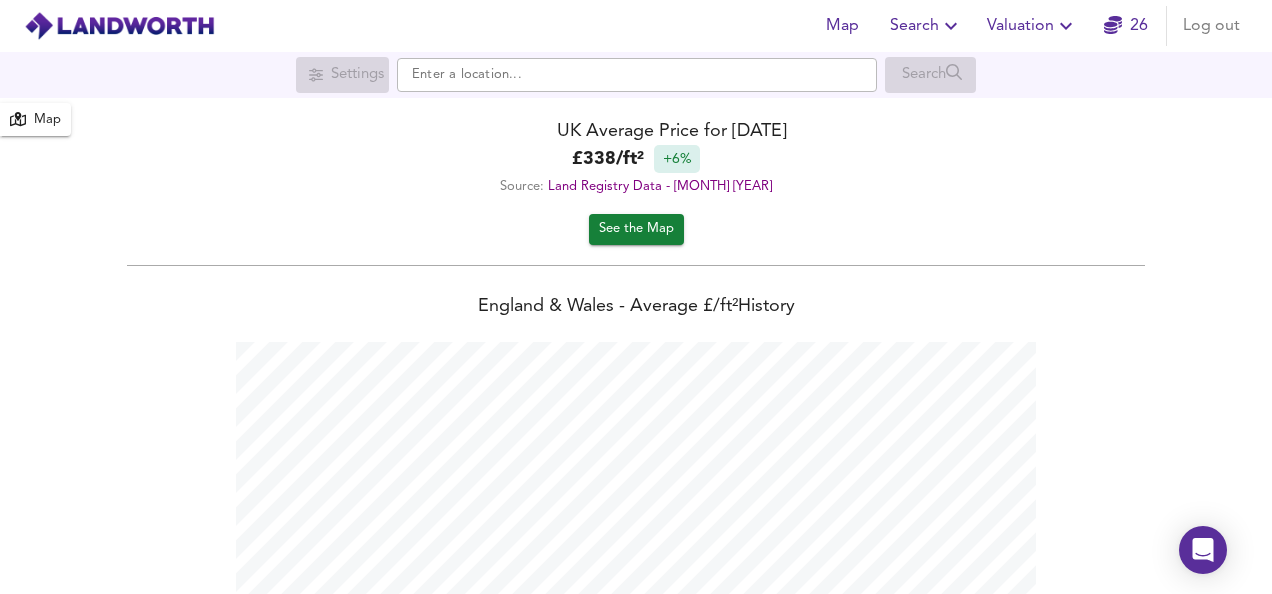 scroll, scrollTop: 999406, scrollLeft: 998728, axis: both 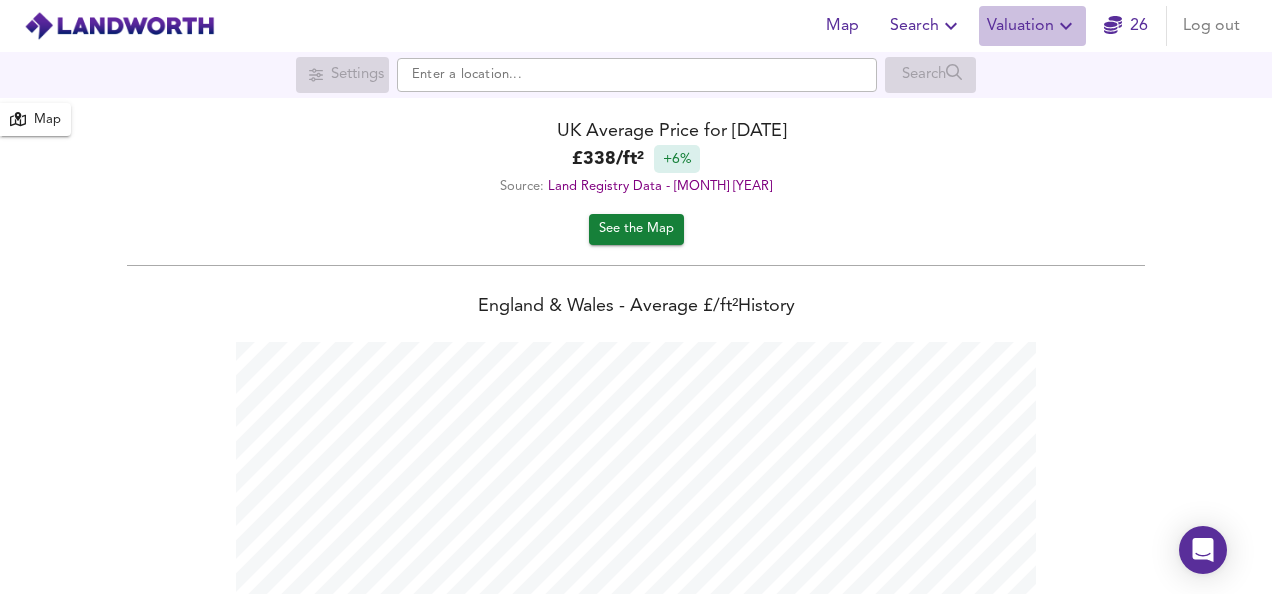 click on "Valuation" at bounding box center (1032, 26) 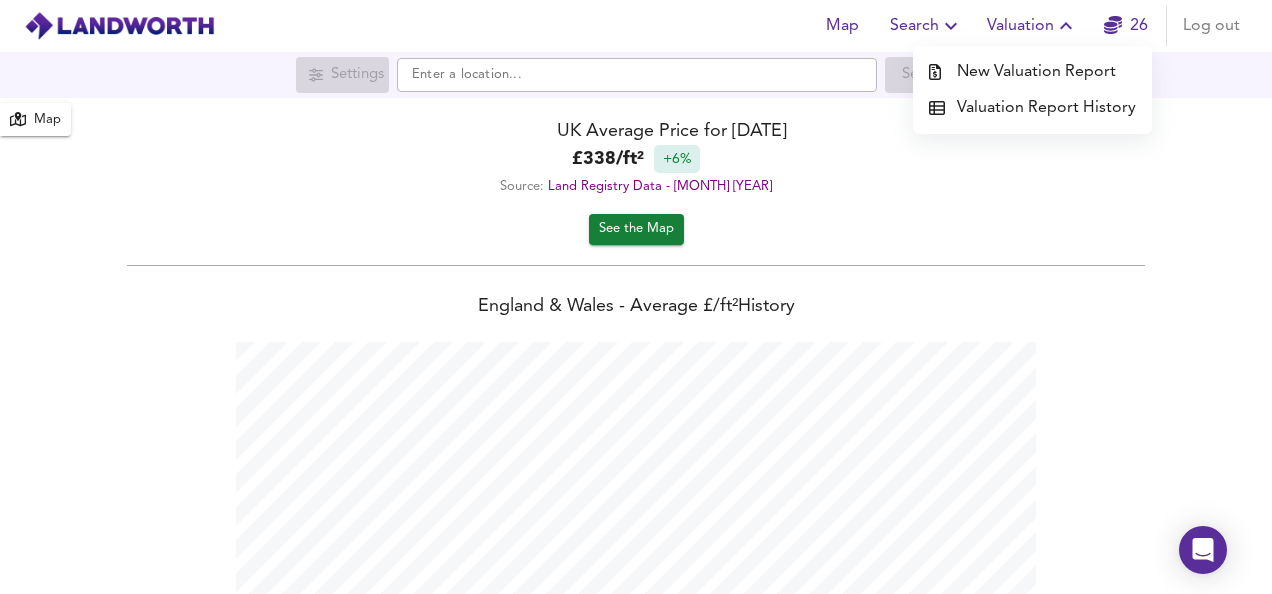 click on "New Valuation Report" at bounding box center (1032, 72) 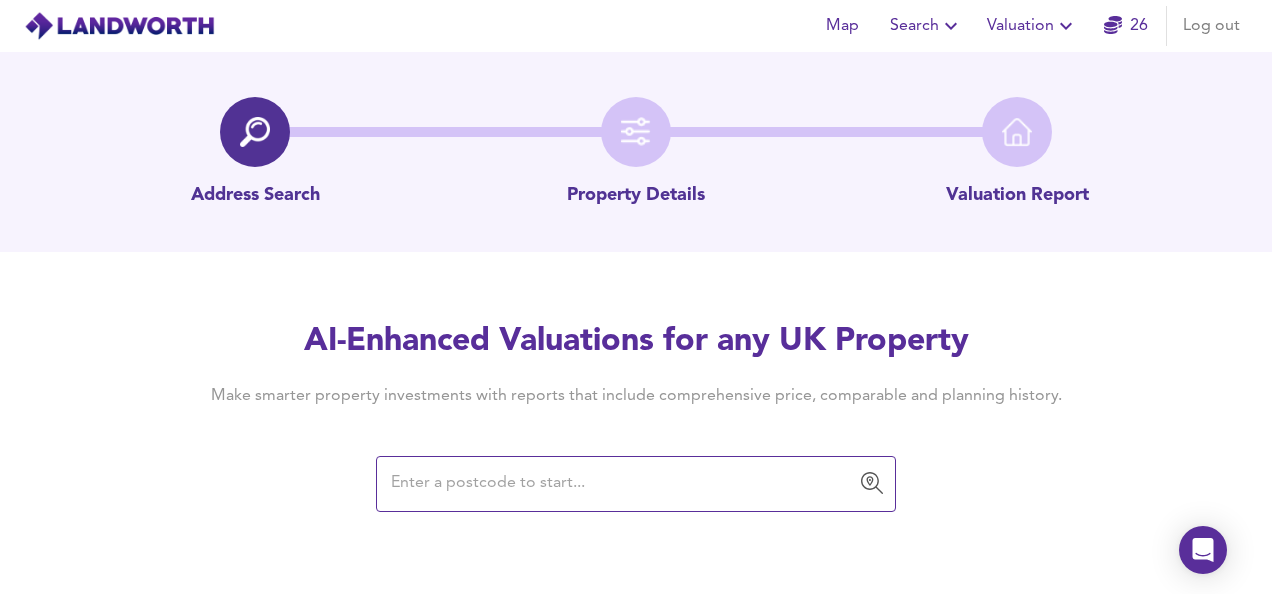 click on "​" at bounding box center (636, 484) 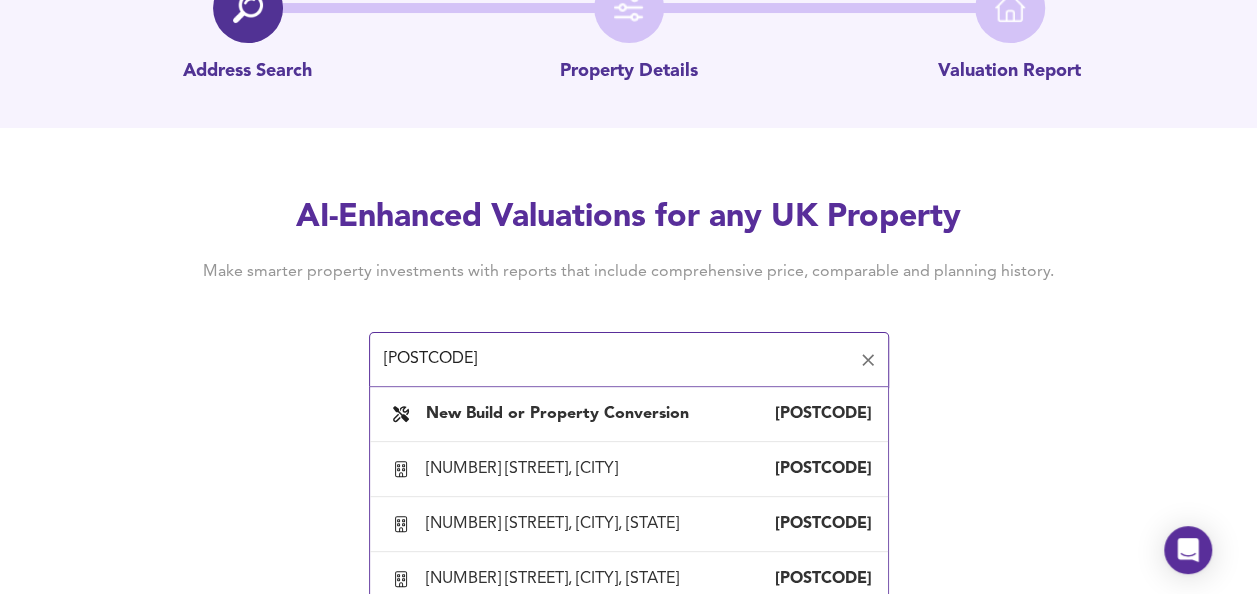 scroll, scrollTop: 154, scrollLeft: 0, axis: vertical 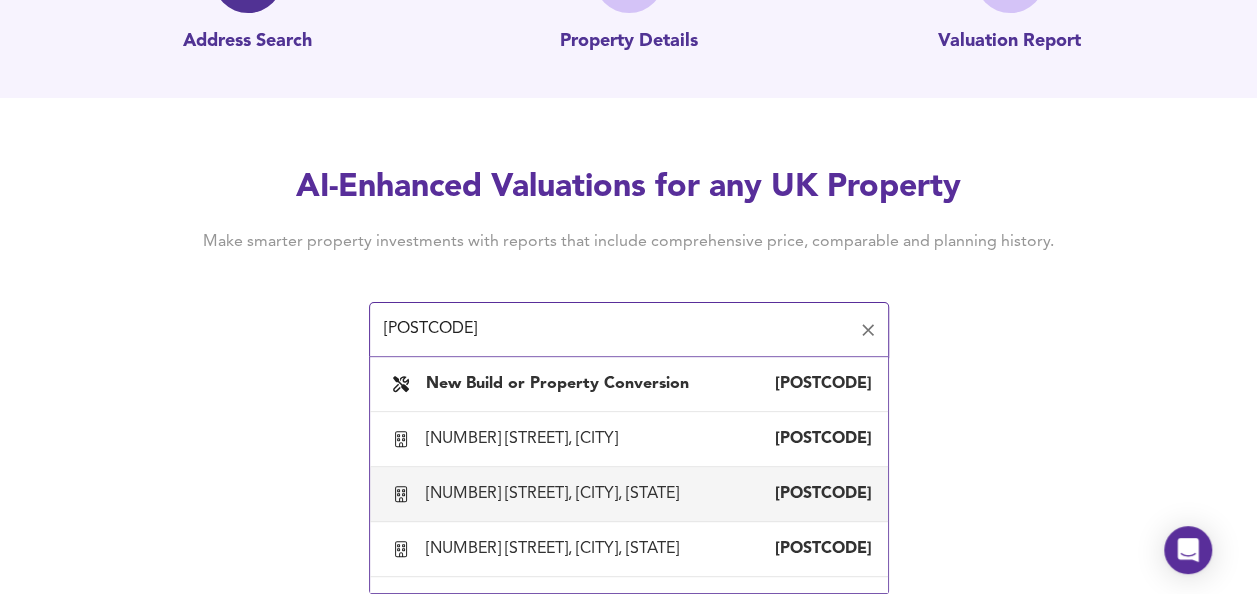 click on "[NUMBER] [STREET], [CITY], [STATE]" at bounding box center (556, 494) 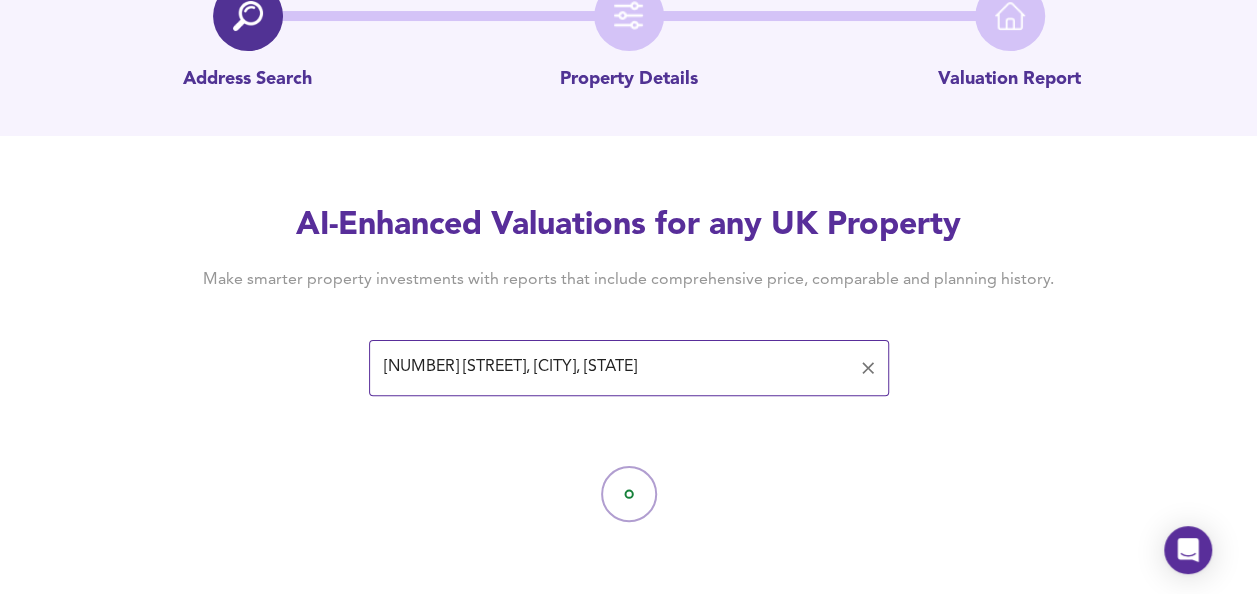 scroll, scrollTop: 0, scrollLeft: 0, axis: both 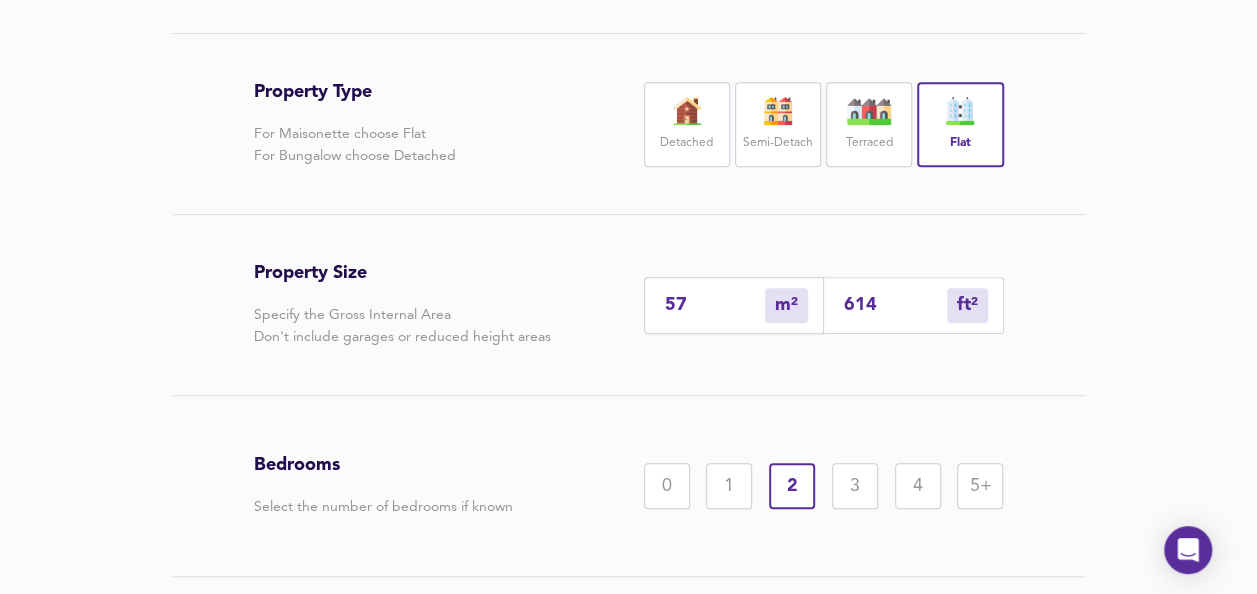 drag, startPoint x: 890, startPoint y: 312, endPoint x: 709, endPoint y: 322, distance: 181.27603 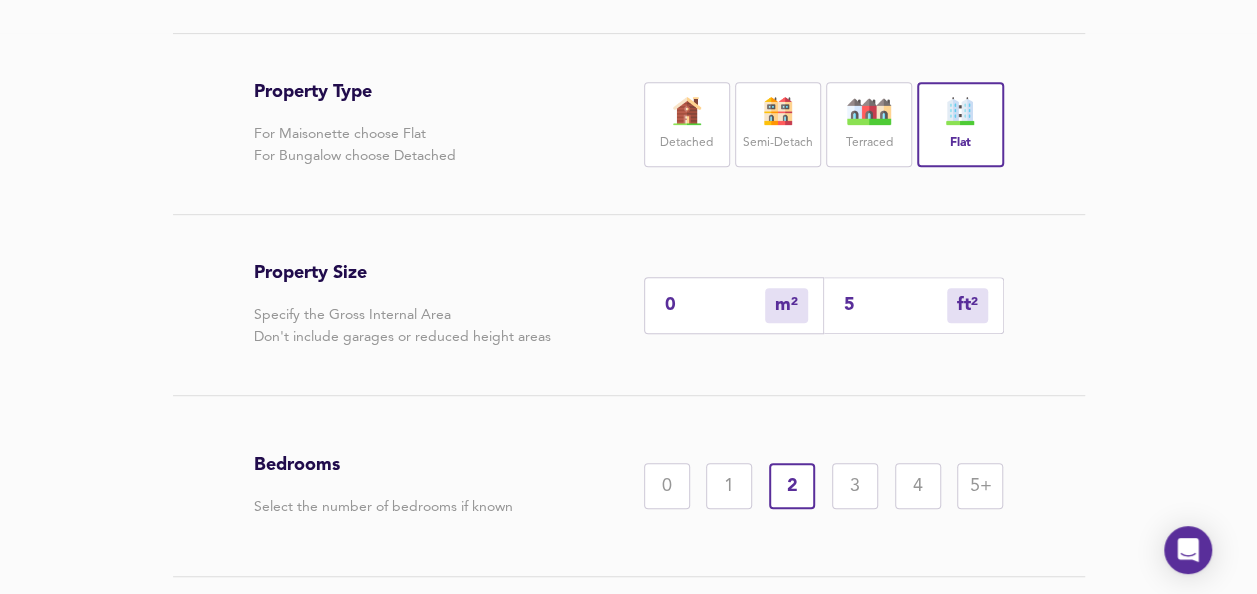 type on "5" 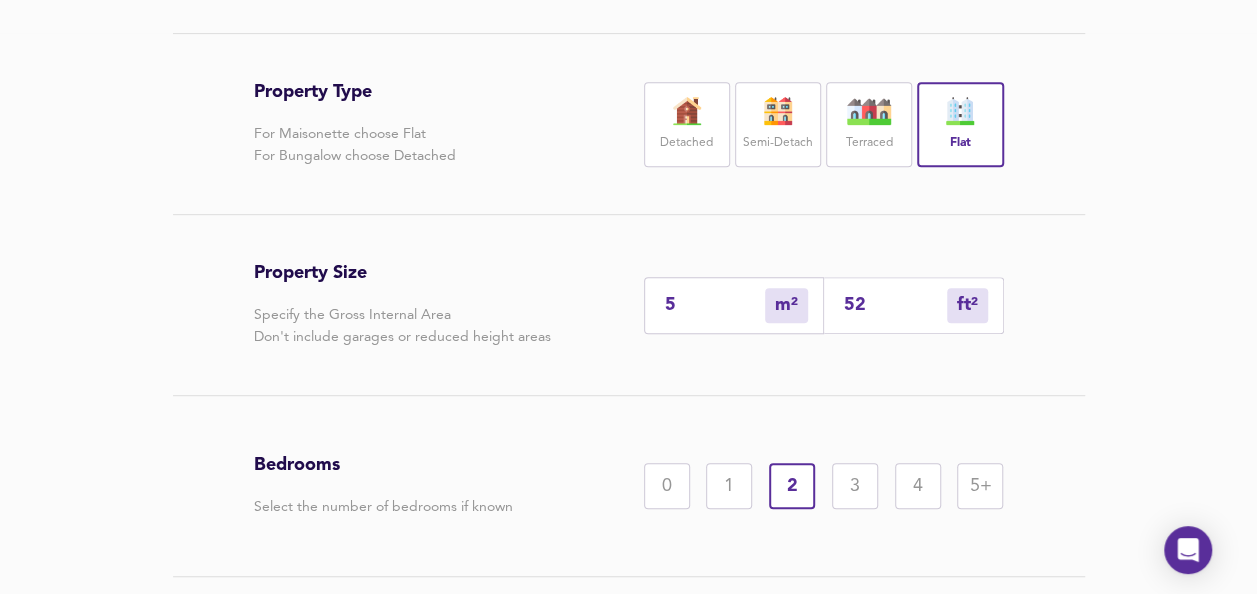 type on "49" 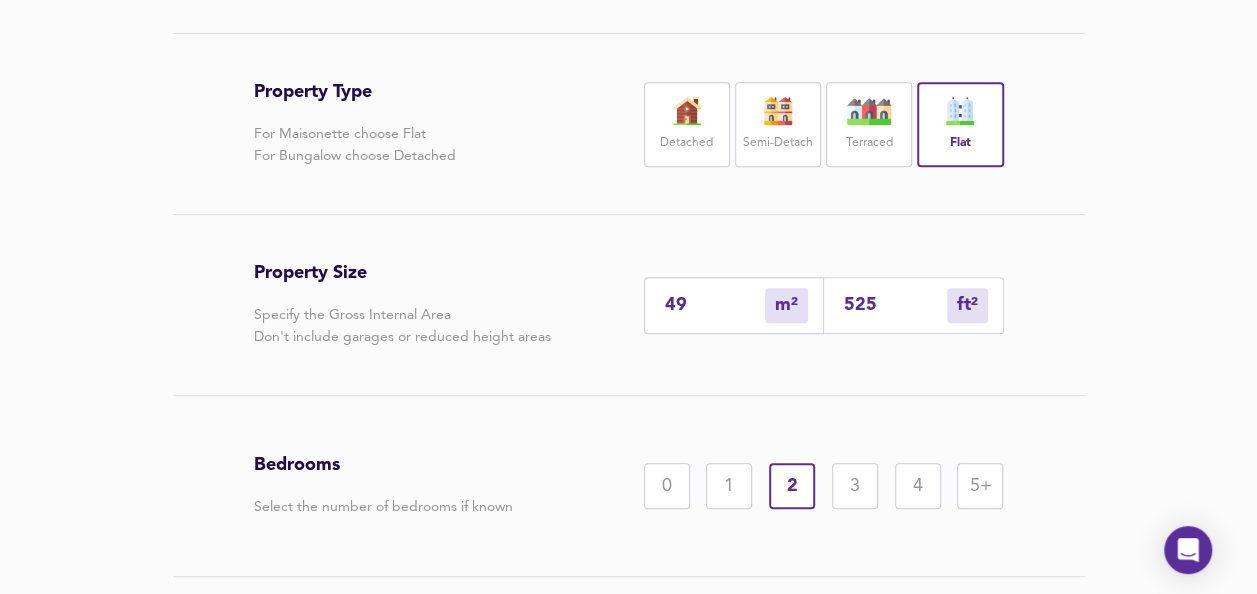scroll, scrollTop: 552, scrollLeft: 0, axis: vertical 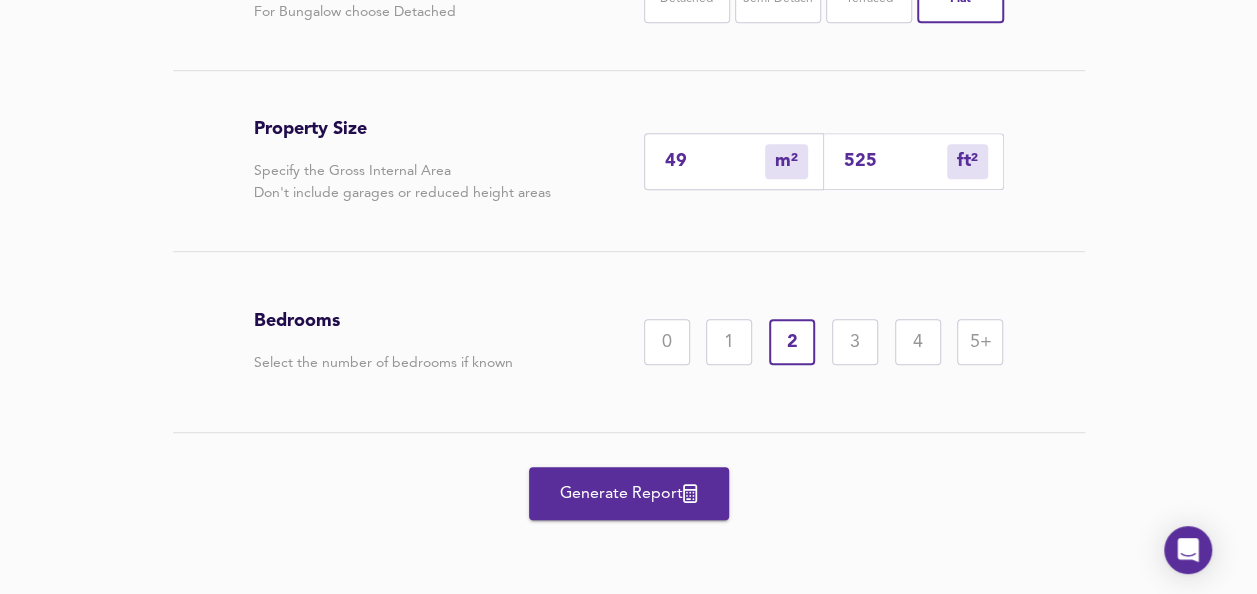 type on "525" 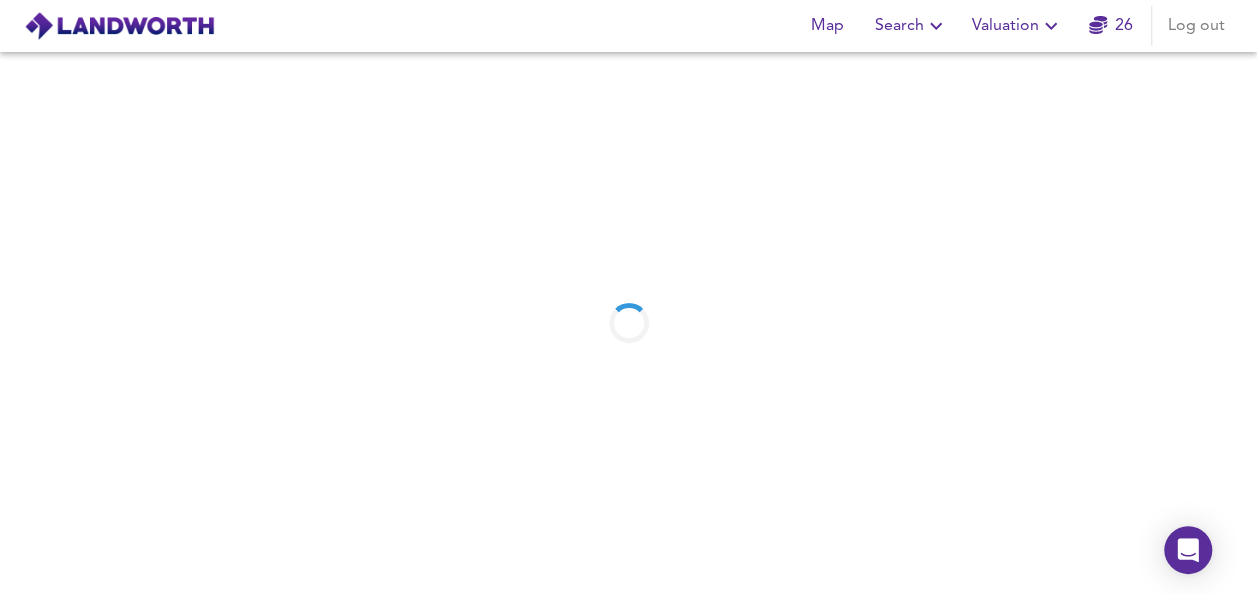 scroll, scrollTop: 0, scrollLeft: 0, axis: both 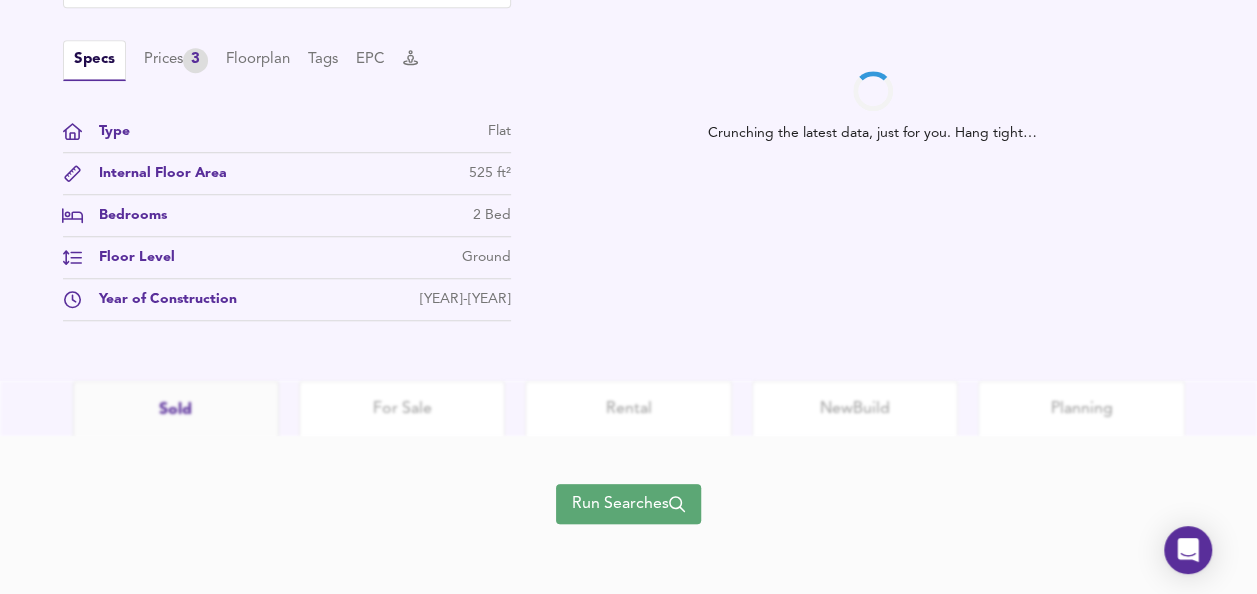 click on "Run Searches" at bounding box center [628, 504] 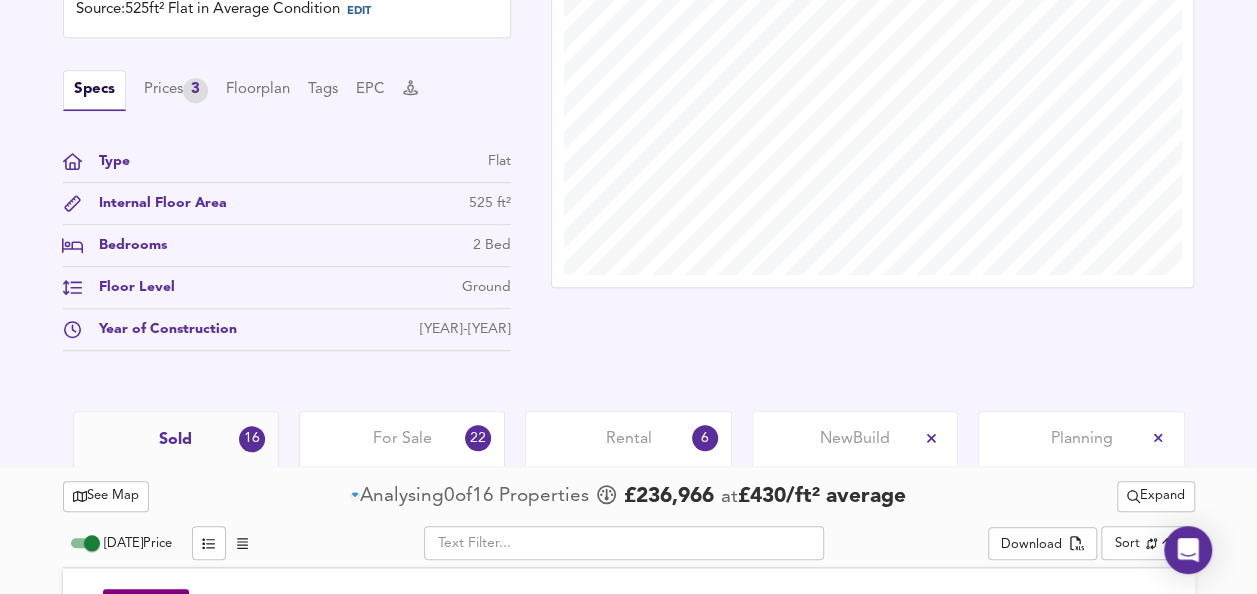 scroll, scrollTop: 645, scrollLeft: 0, axis: vertical 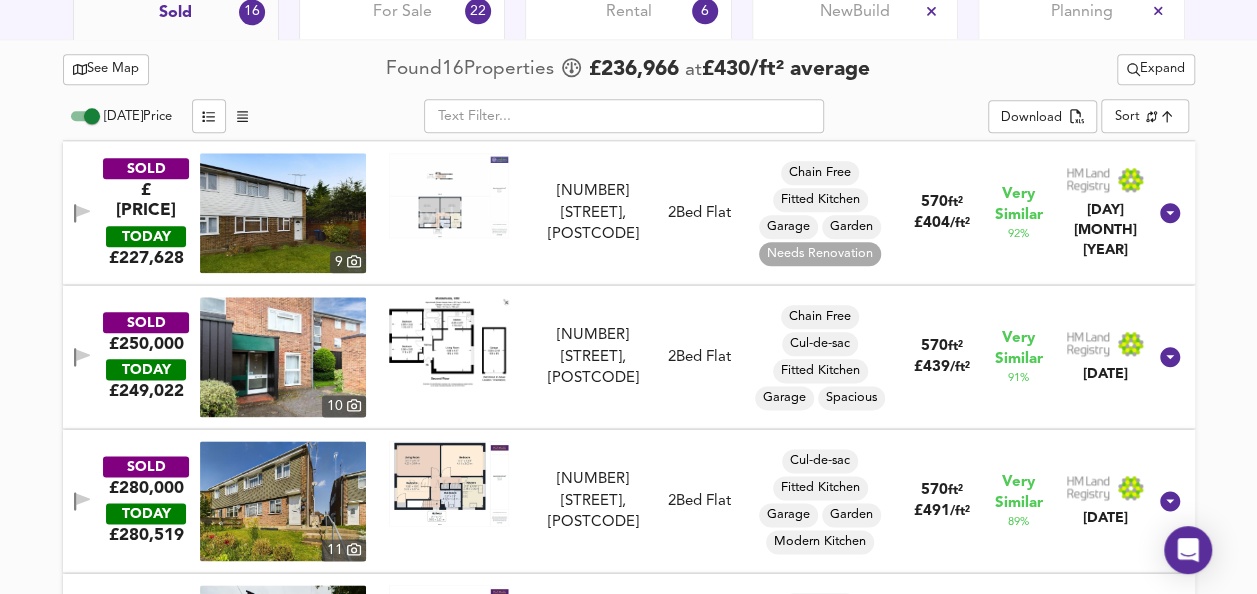 click 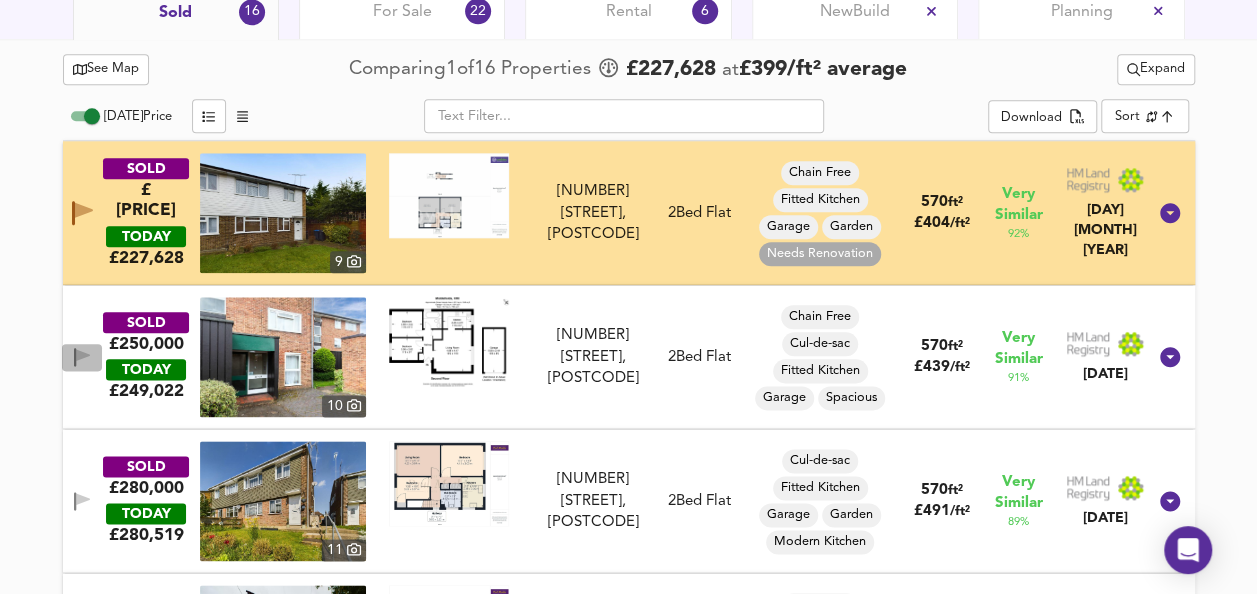 click 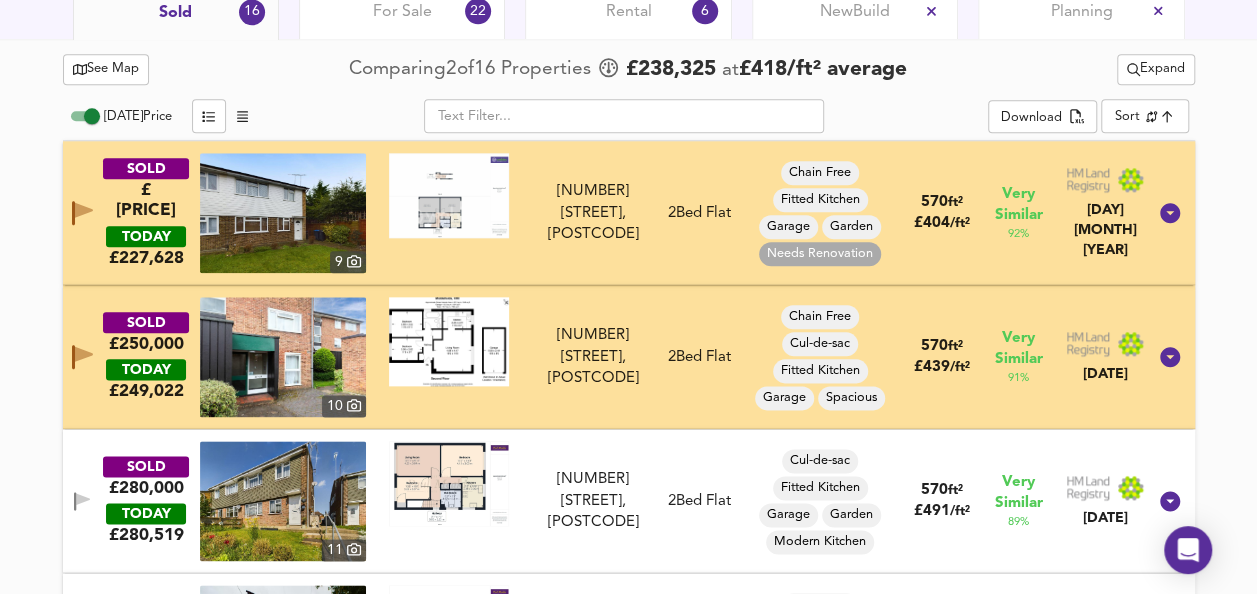 click 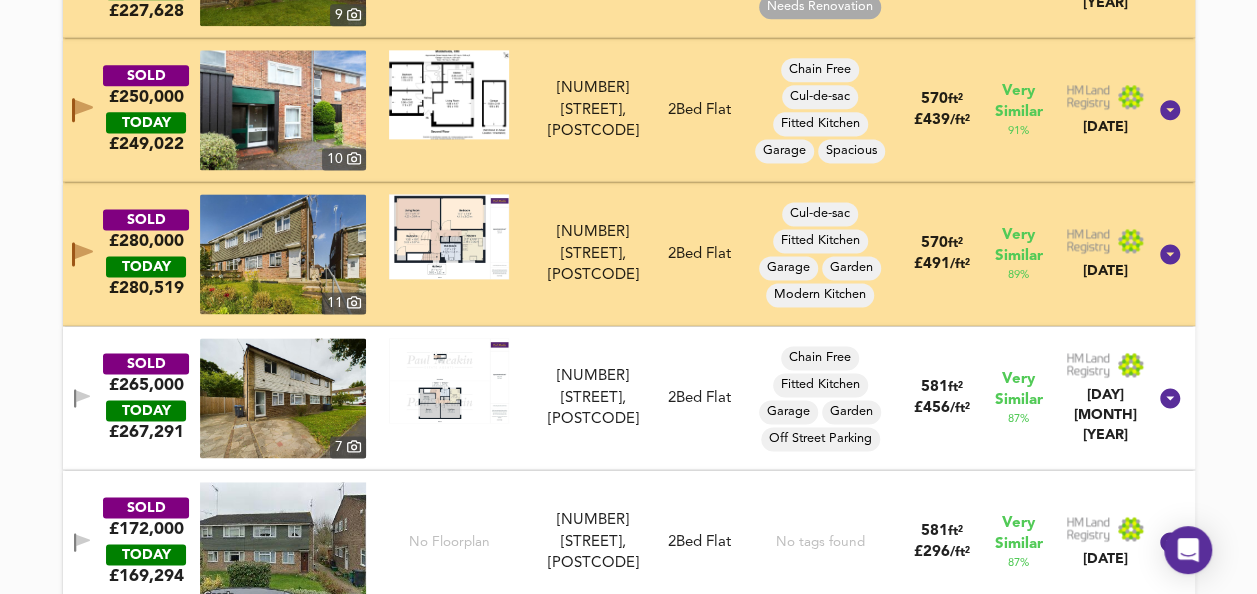 scroll, scrollTop: 1322, scrollLeft: 0, axis: vertical 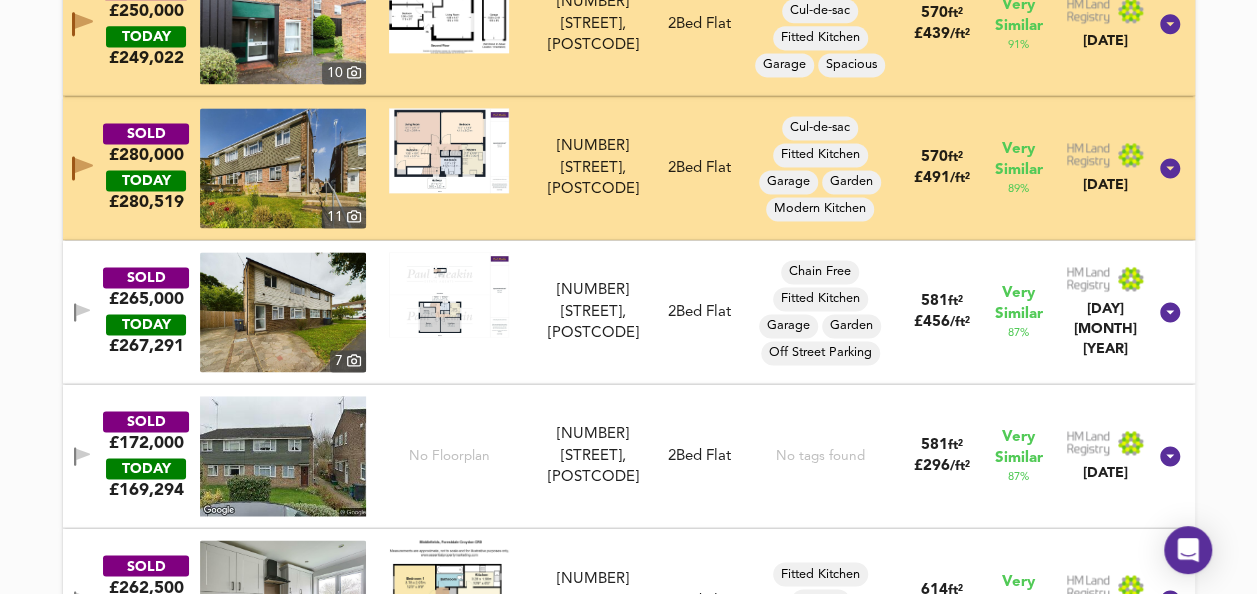 click at bounding box center [449, 150] 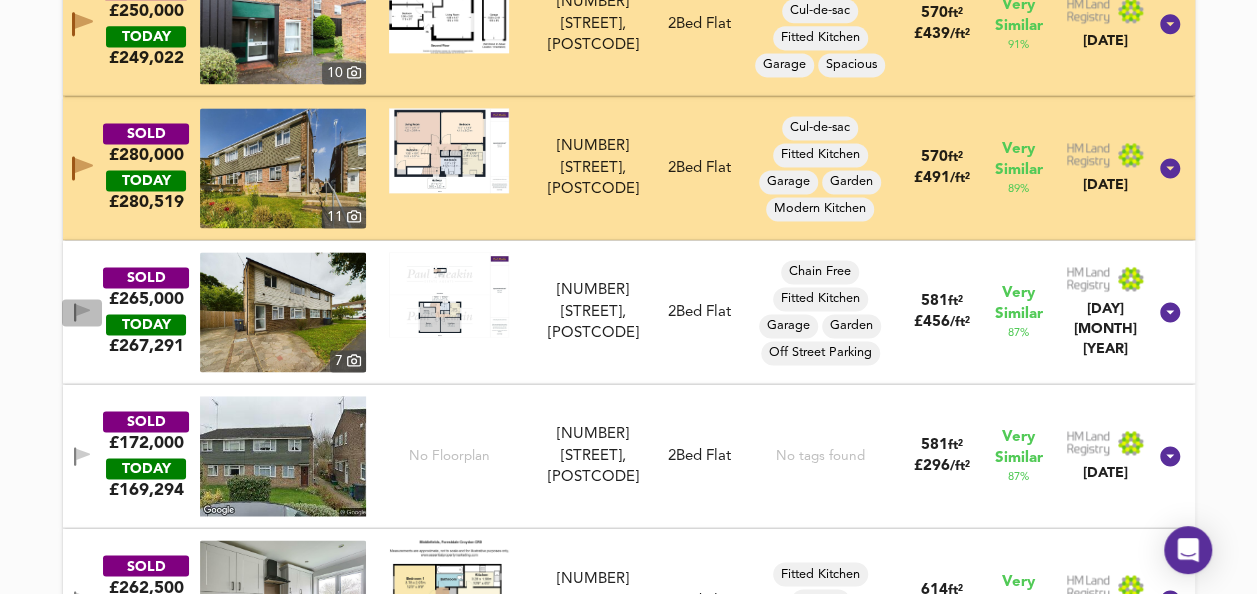 click 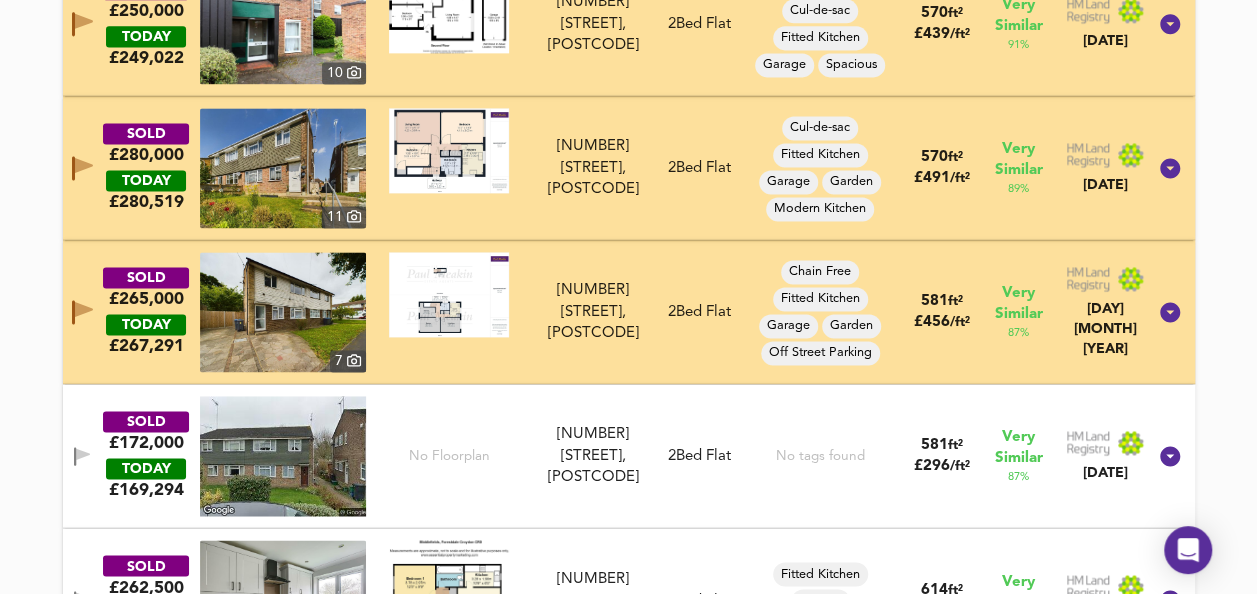 click at bounding box center [449, 294] 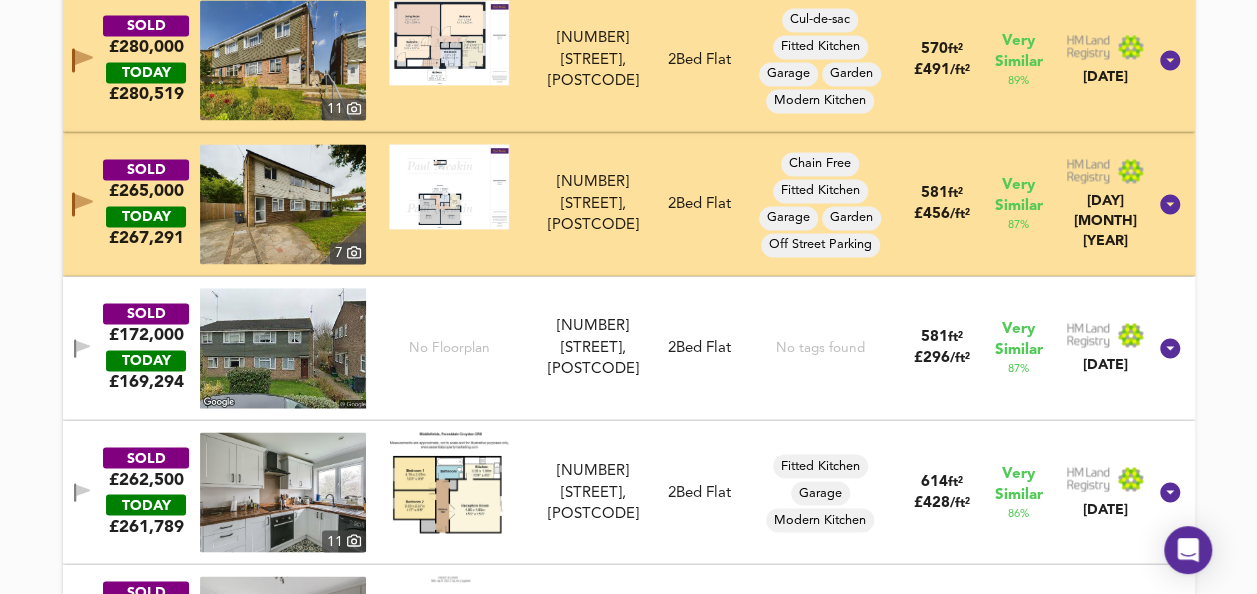 scroll, scrollTop: 1578, scrollLeft: 0, axis: vertical 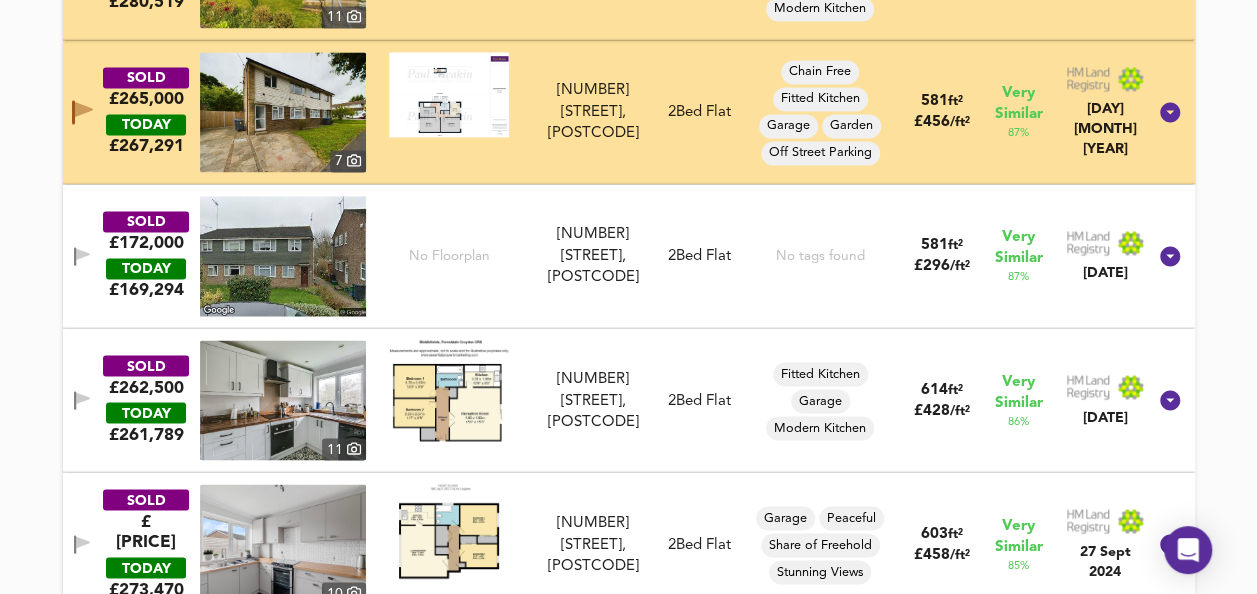 click 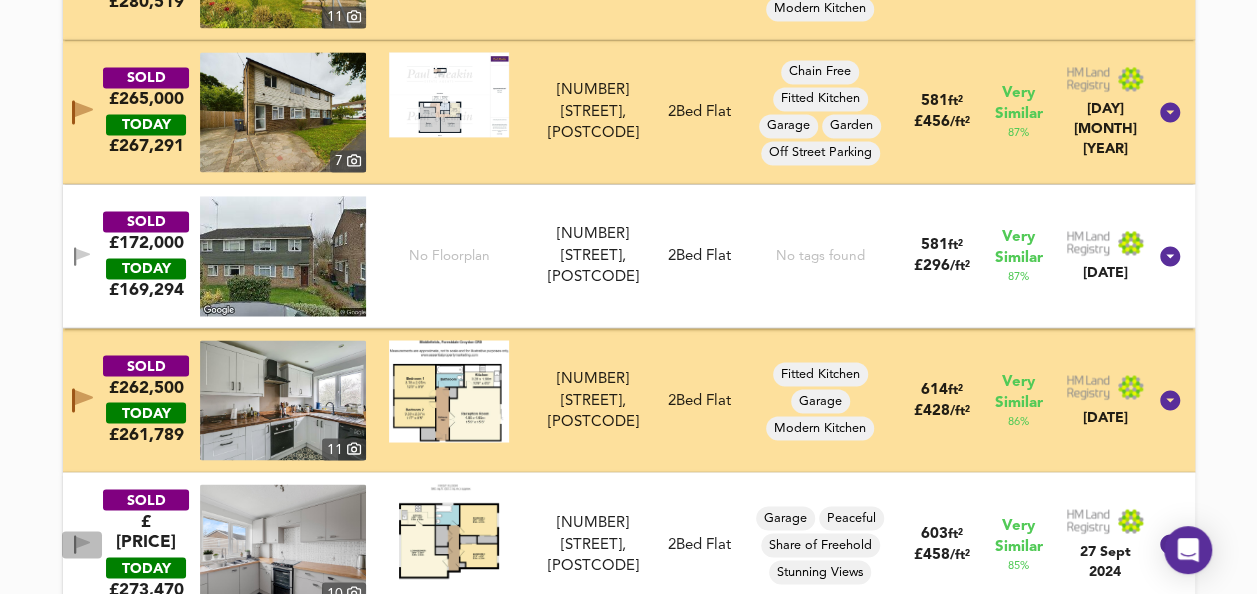 click 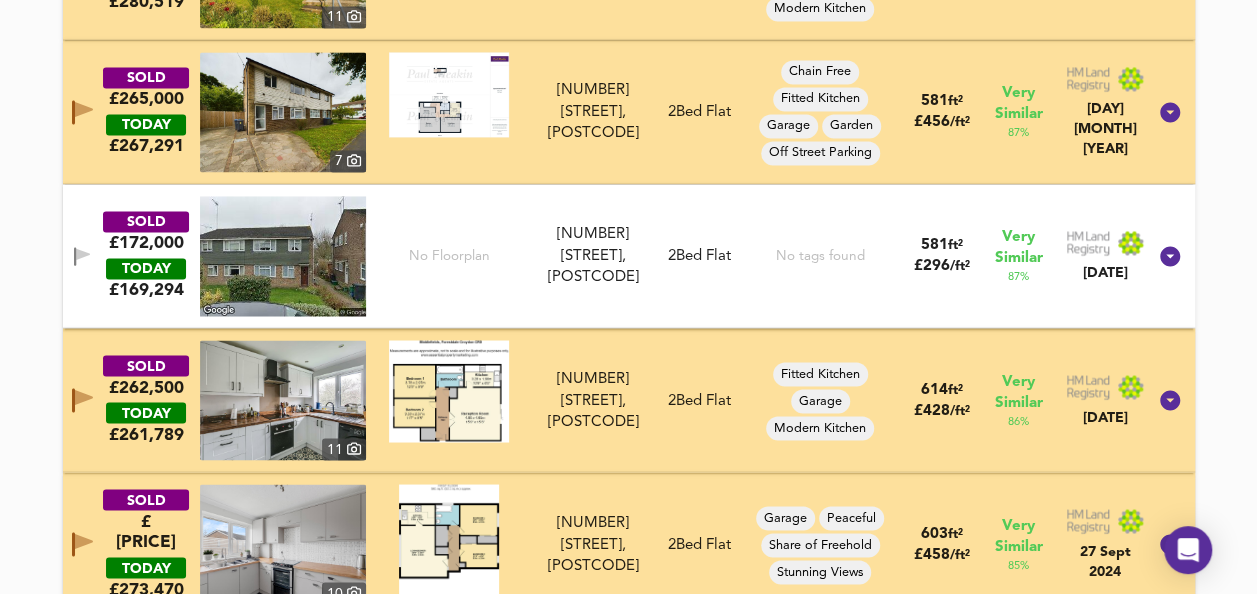 type 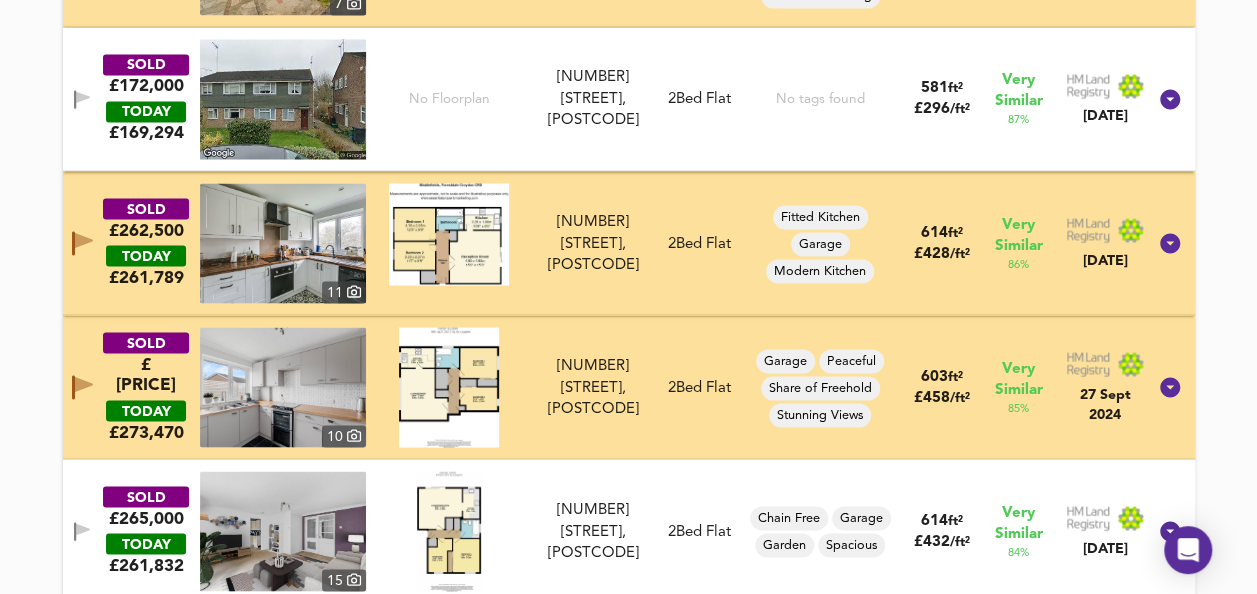 scroll, scrollTop: 1738, scrollLeft: 0, axis: vertical 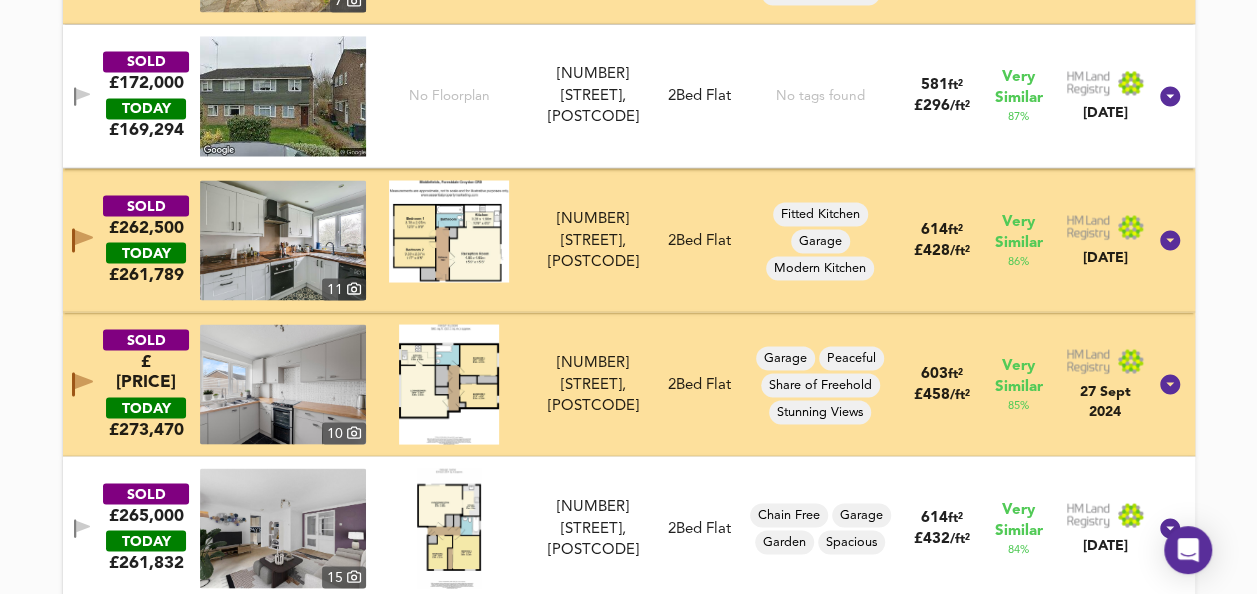 click at bounding box center [449, 230] 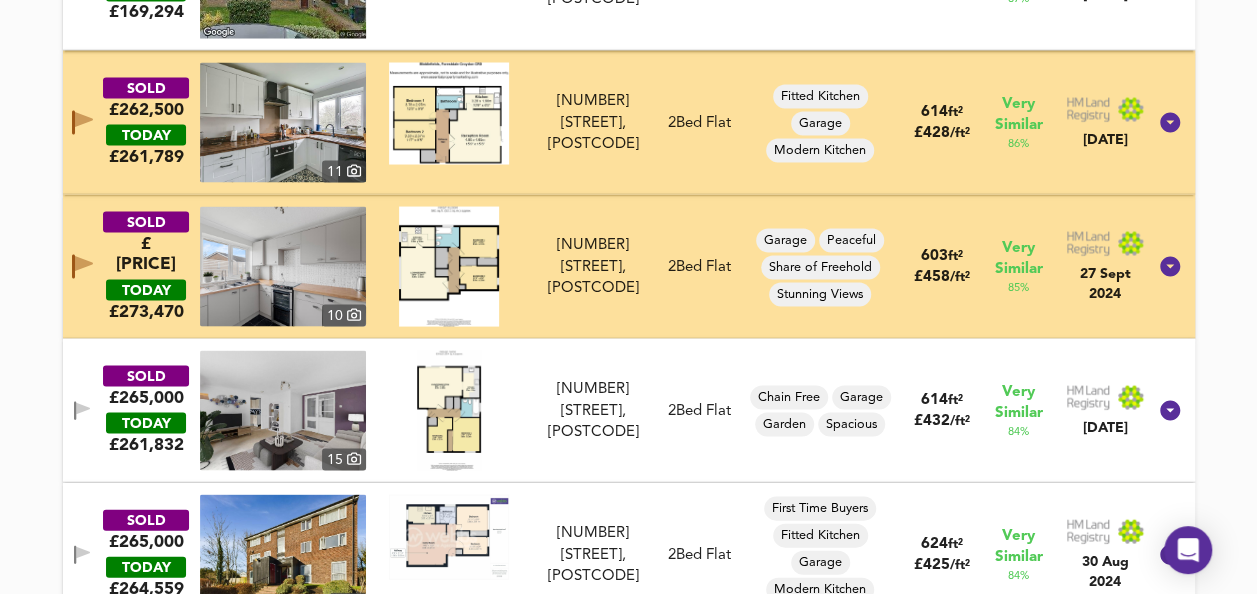 scroll, scrollTop: 1858, scrollLeft: 0, axis: vertical 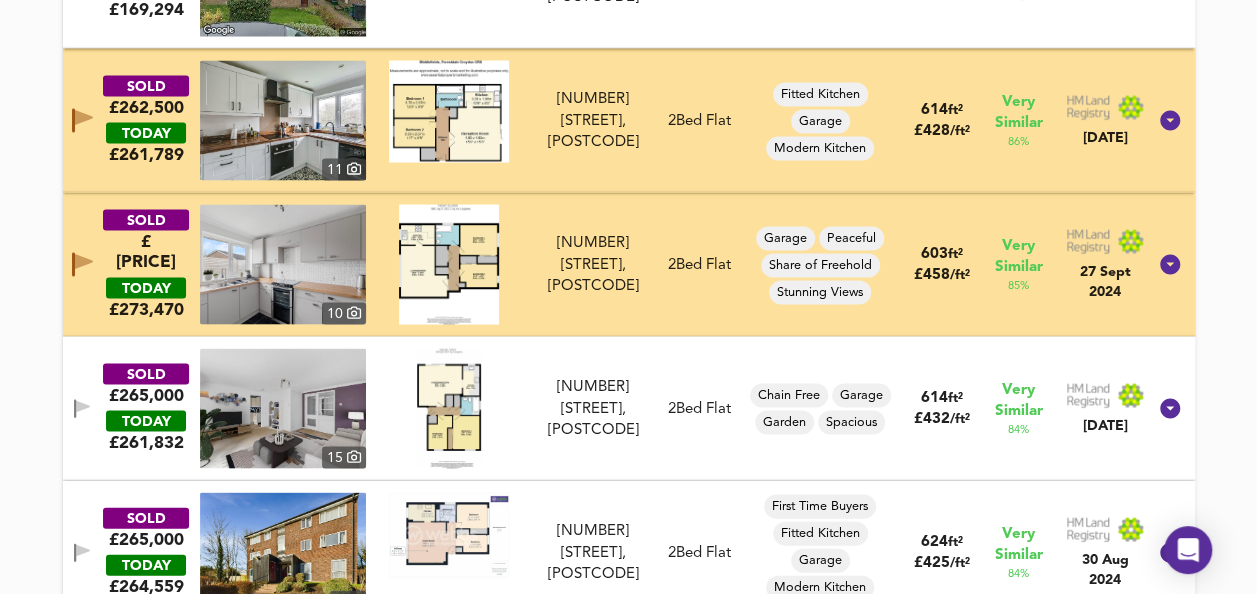 click at bounding box center [449, 264] 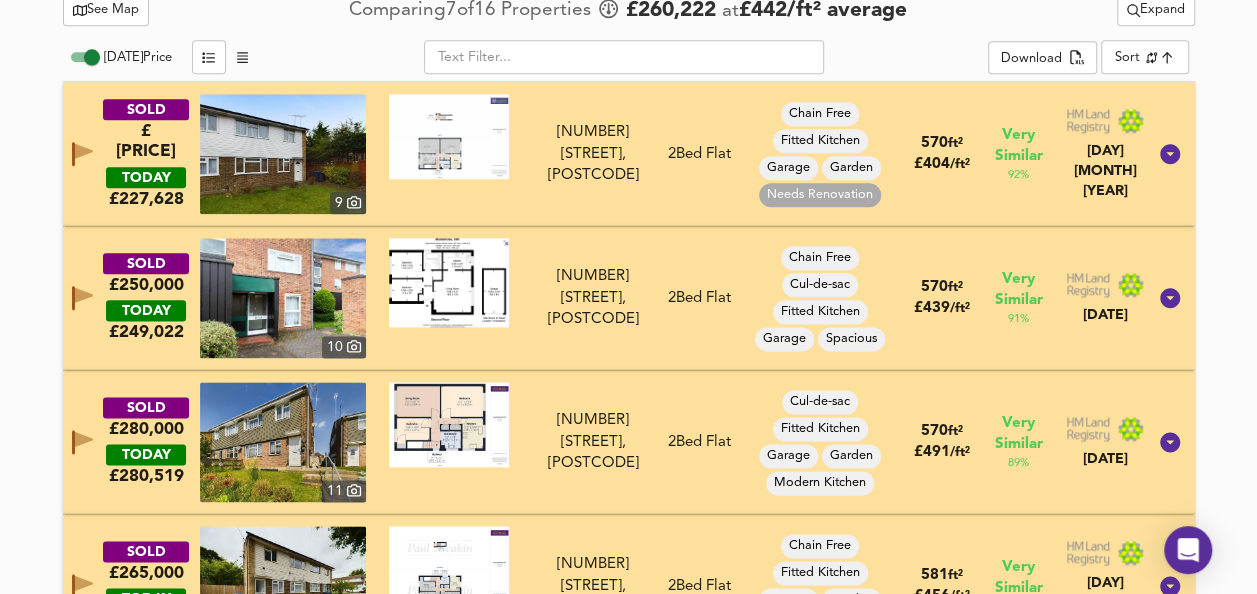 scroll, scrollTop: 1091, scrollLeft: 0, axis: vertical 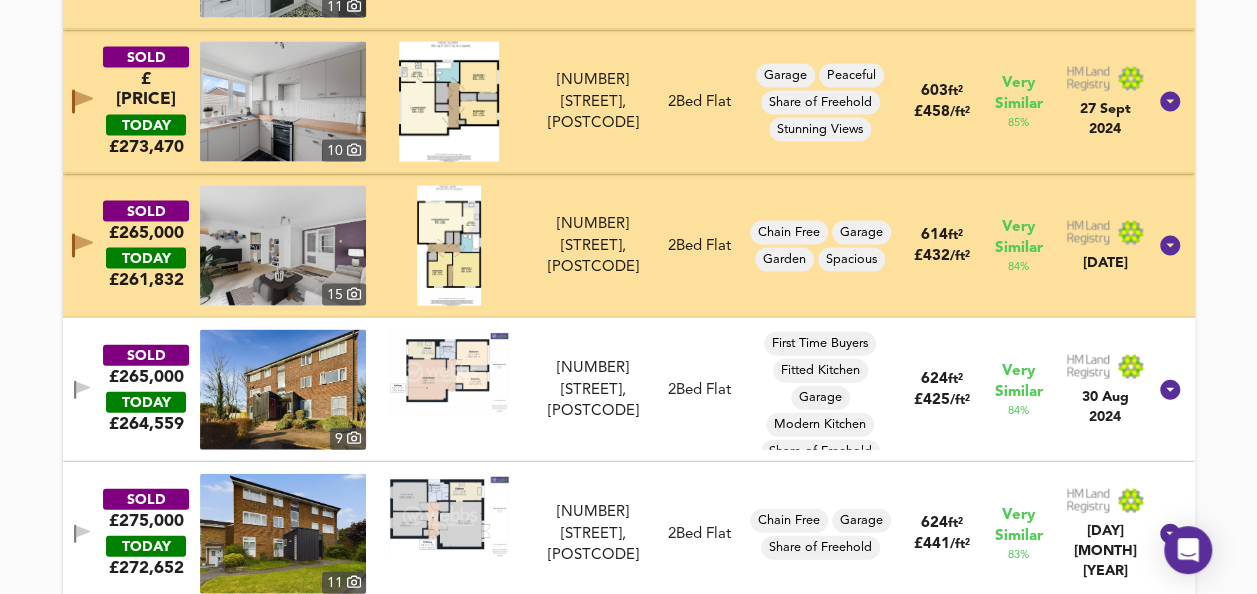 click 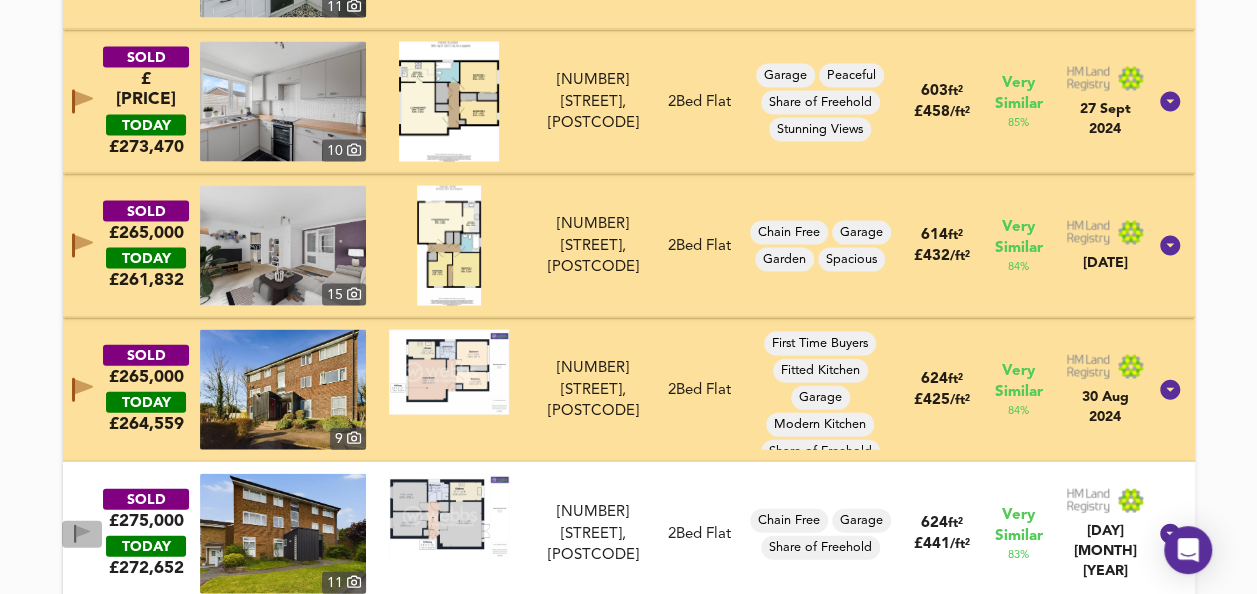 click 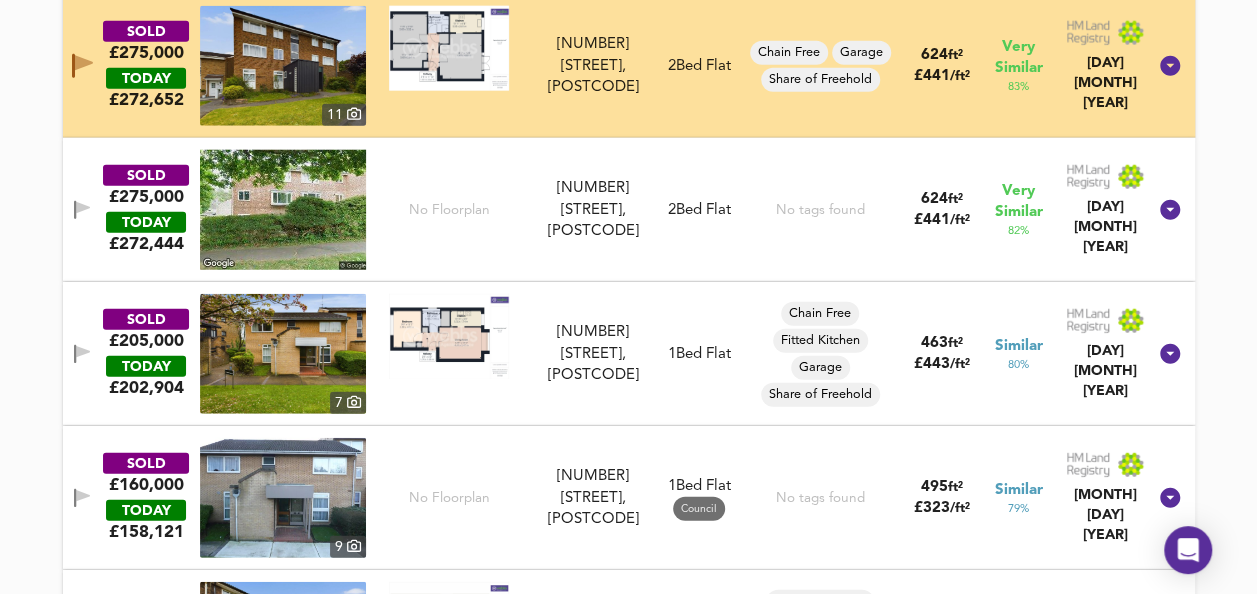 scroll, scrollTop: 2492, scrollLeft: 0, axis: vertical 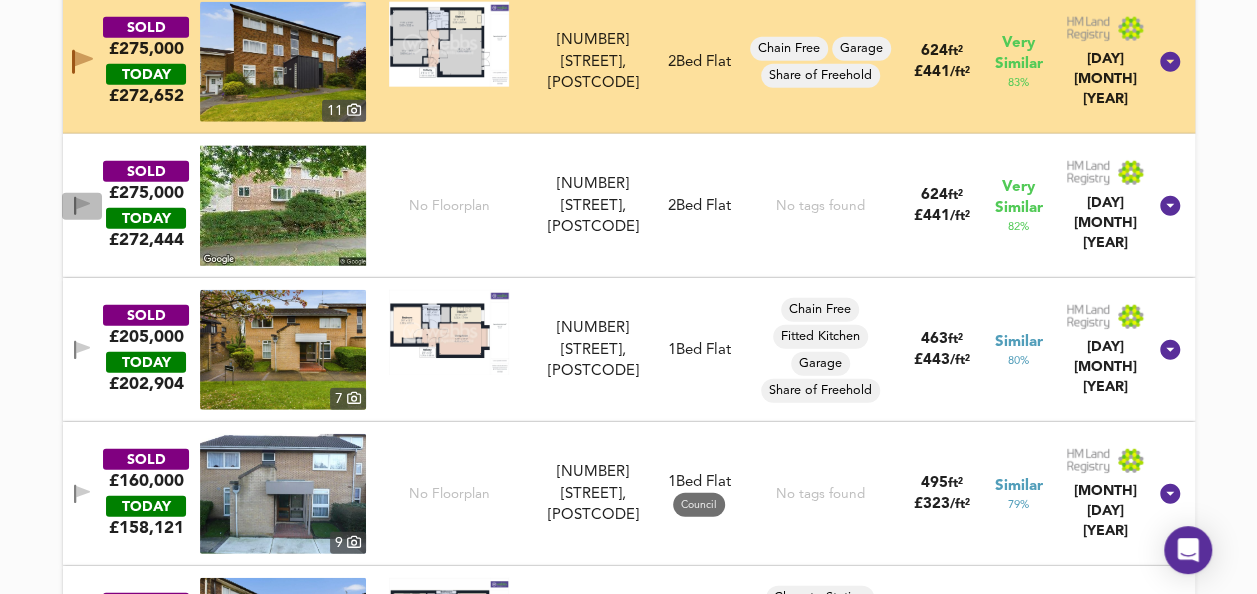 click 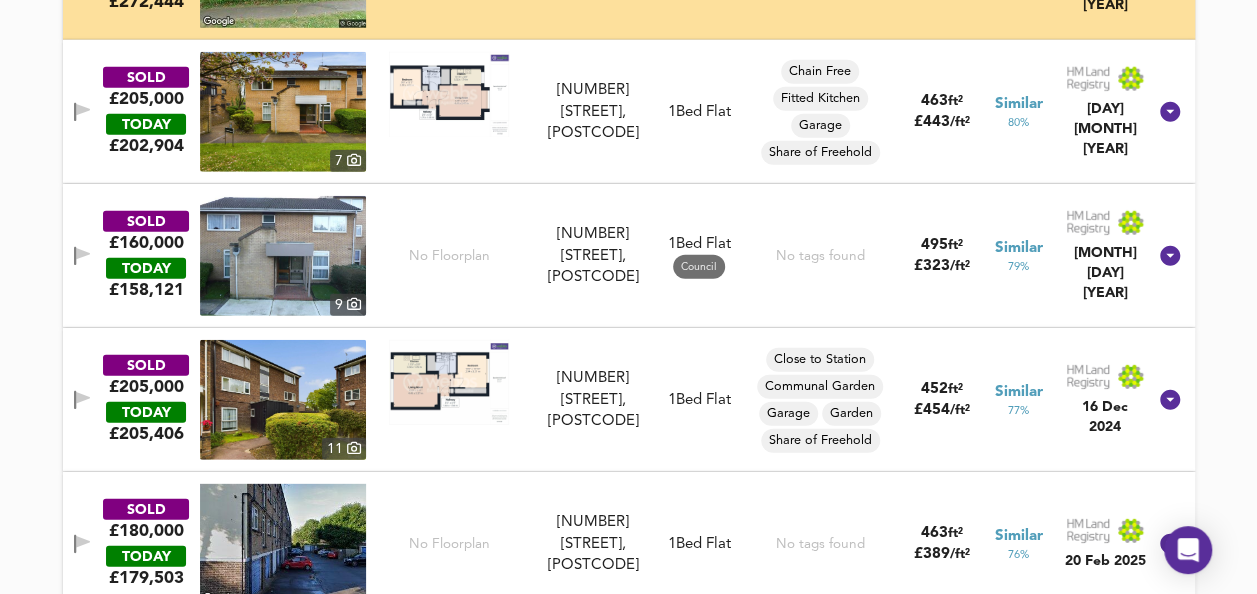 scroll, scrollTop: 2778, scrollLeft: 0, axis: vertical 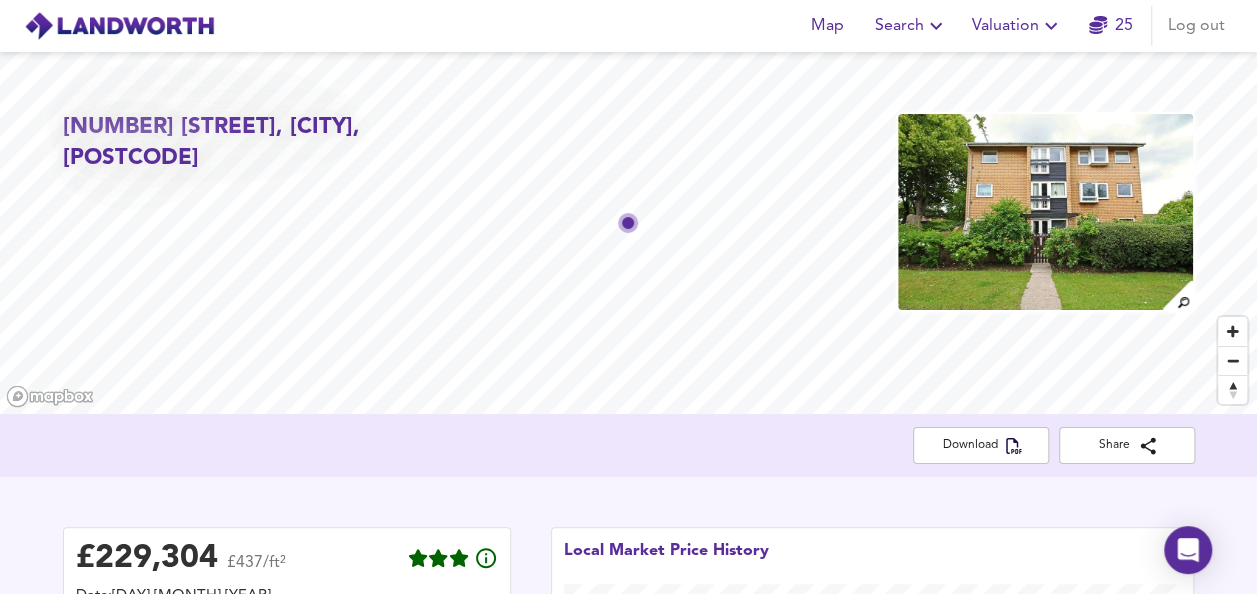 click on "Map" at bounding box center (827, 26) 